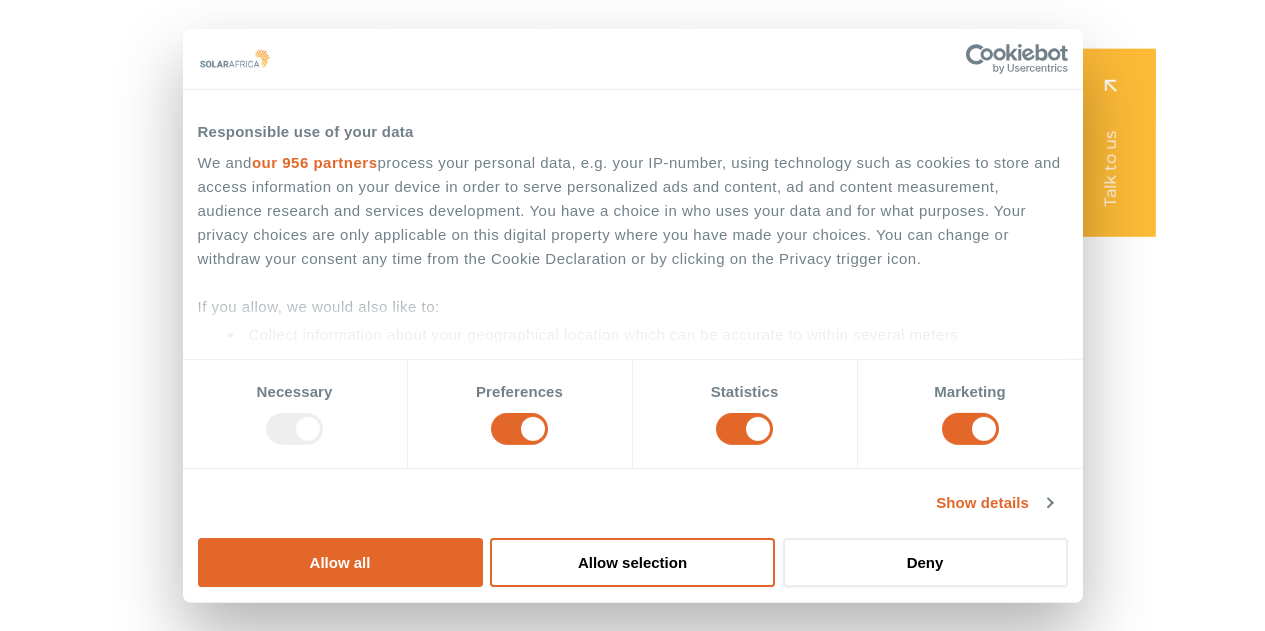 scroll, scrollTop: 0, scrollLeft: 0, axis: both 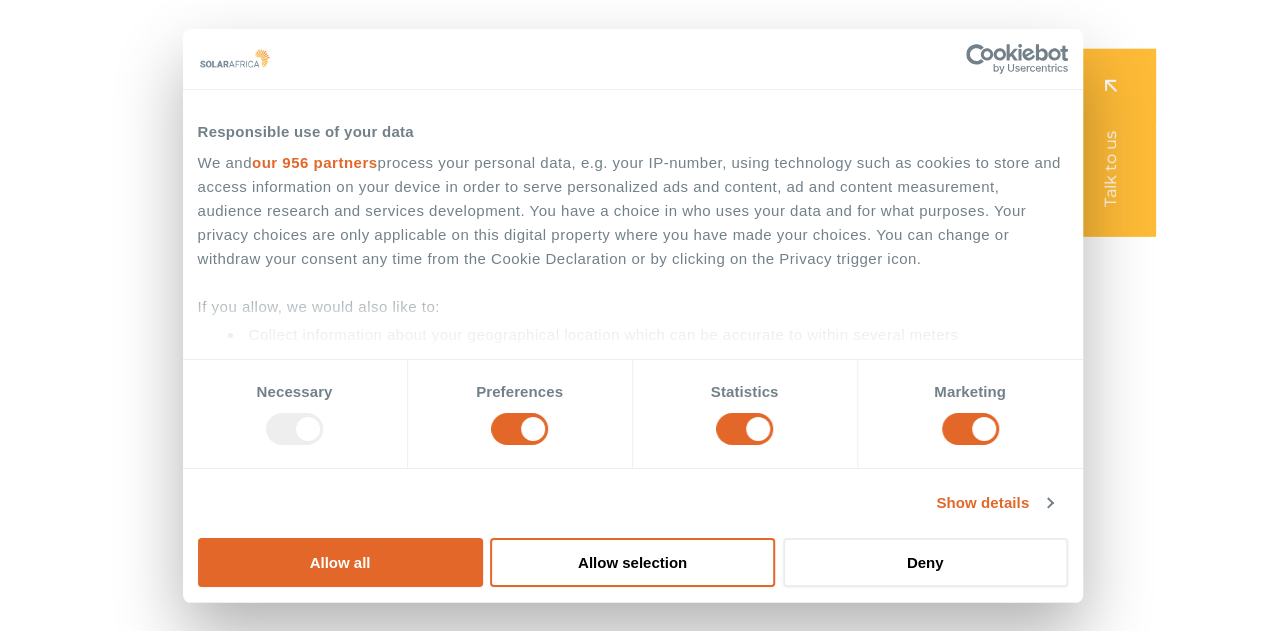 click at bounding box center (689, 40) 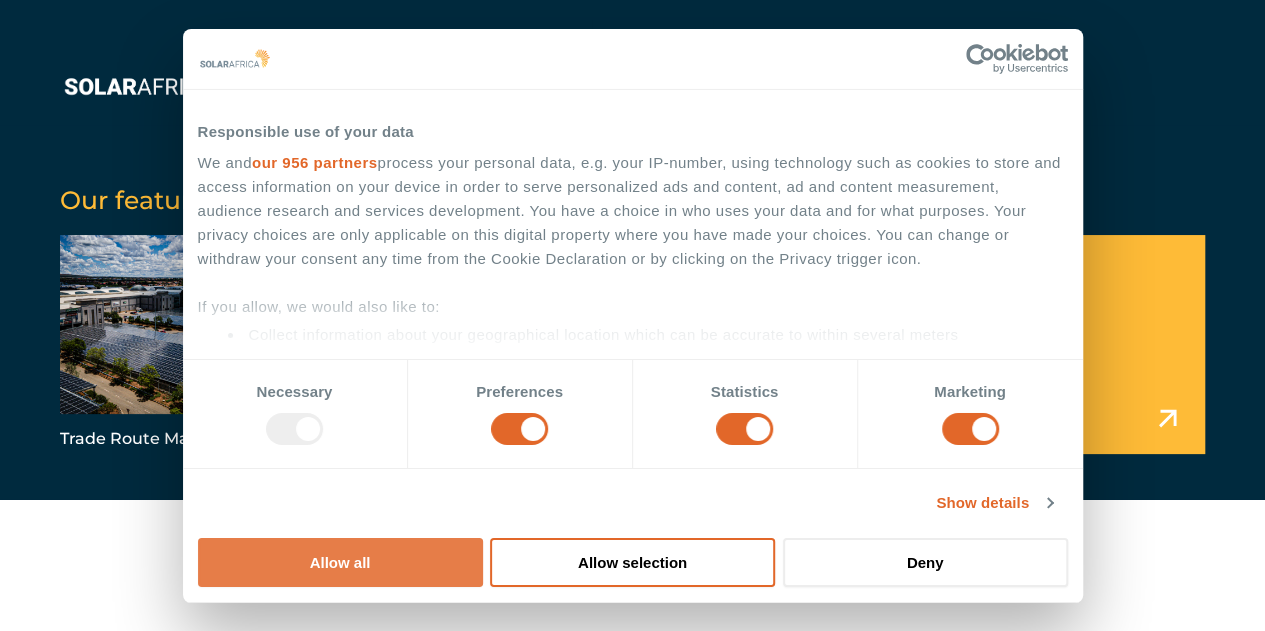 click on "Allow all" at bounding box center [340, 562] 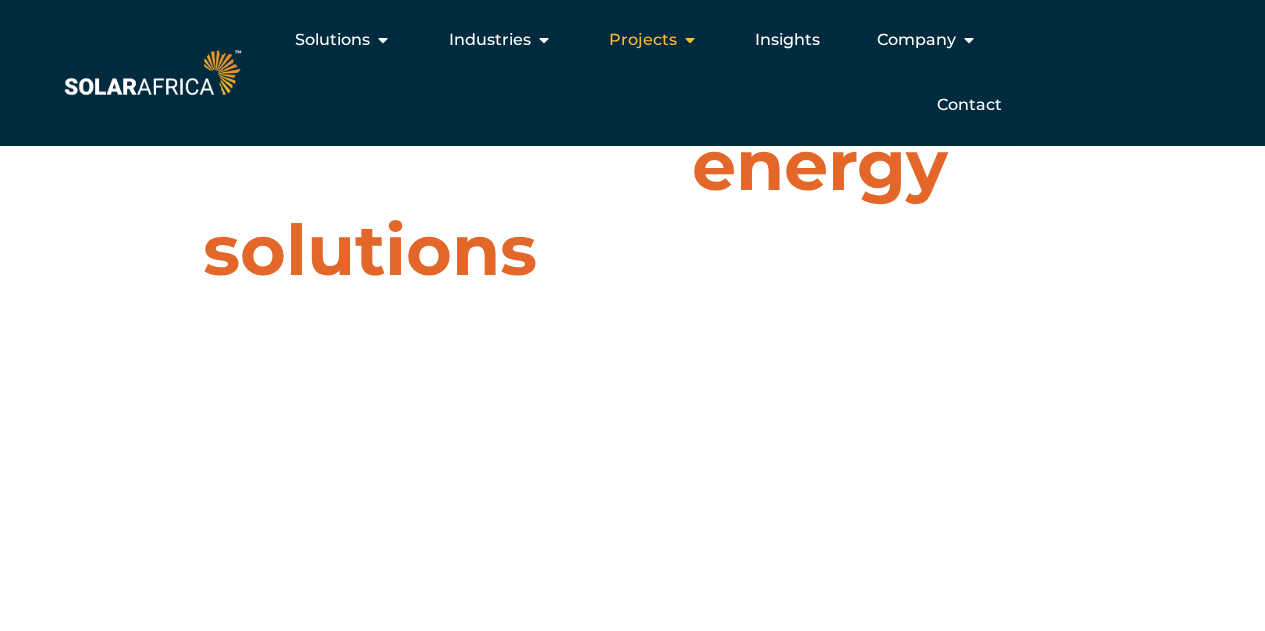 click on "Projects" at bounding box center [642, 40] 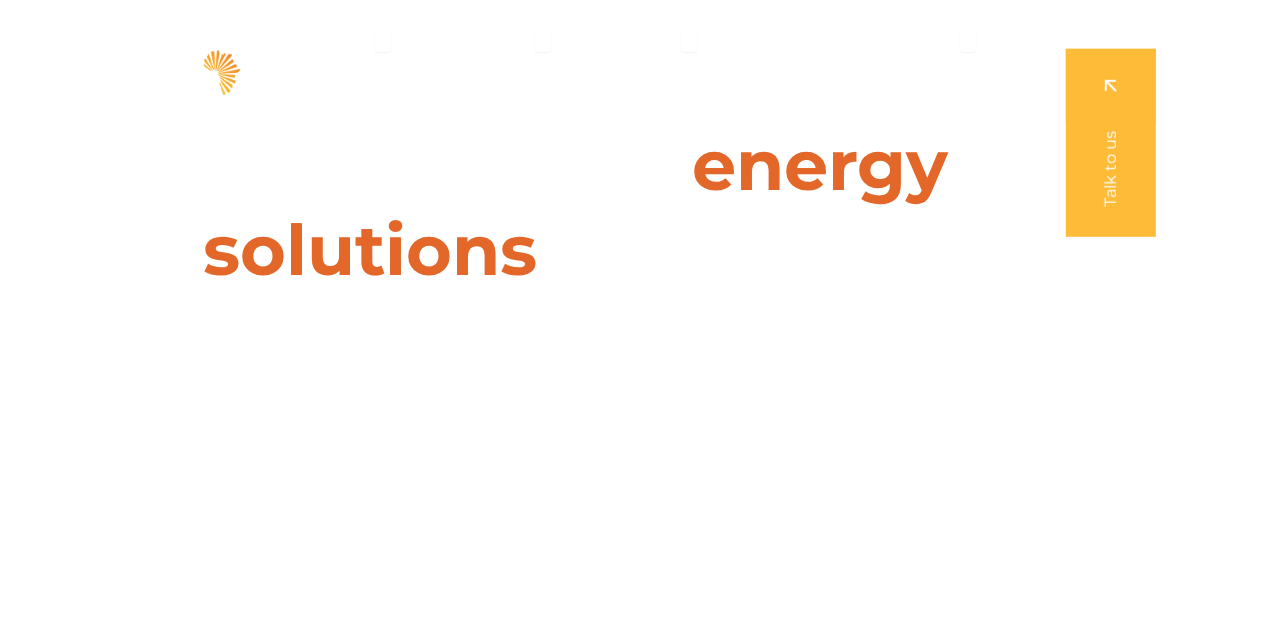 scroll, scrollTop: 0, scrollLeft: 0, axis: both 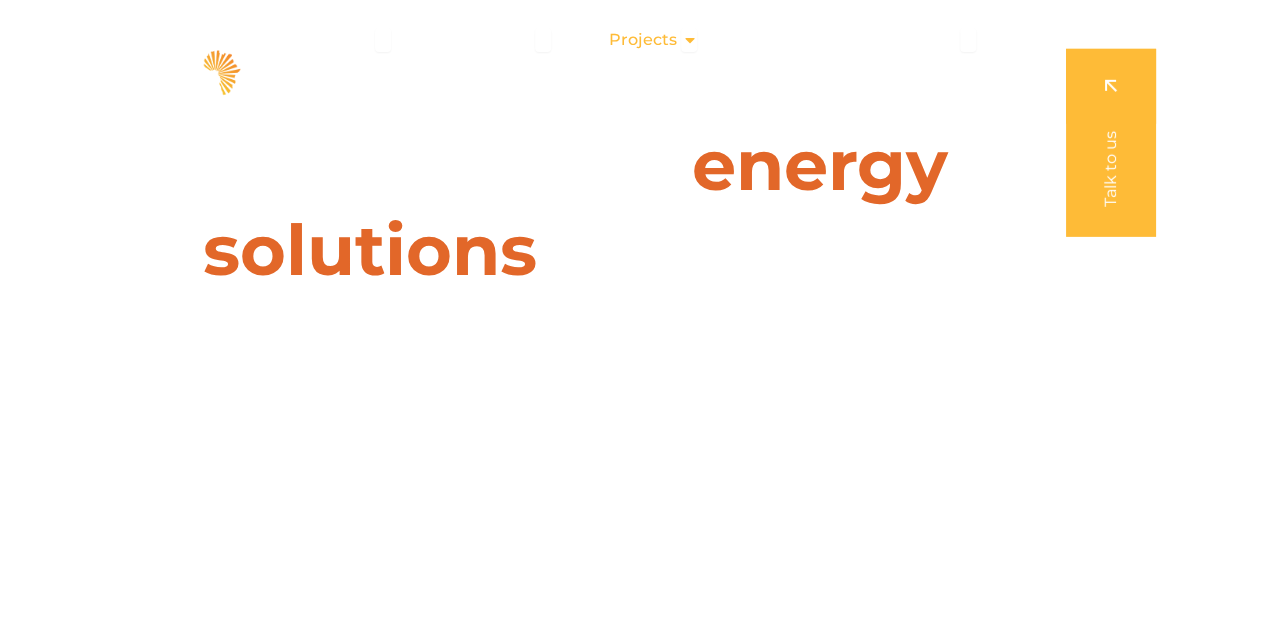click at bounding box center (689, 40) 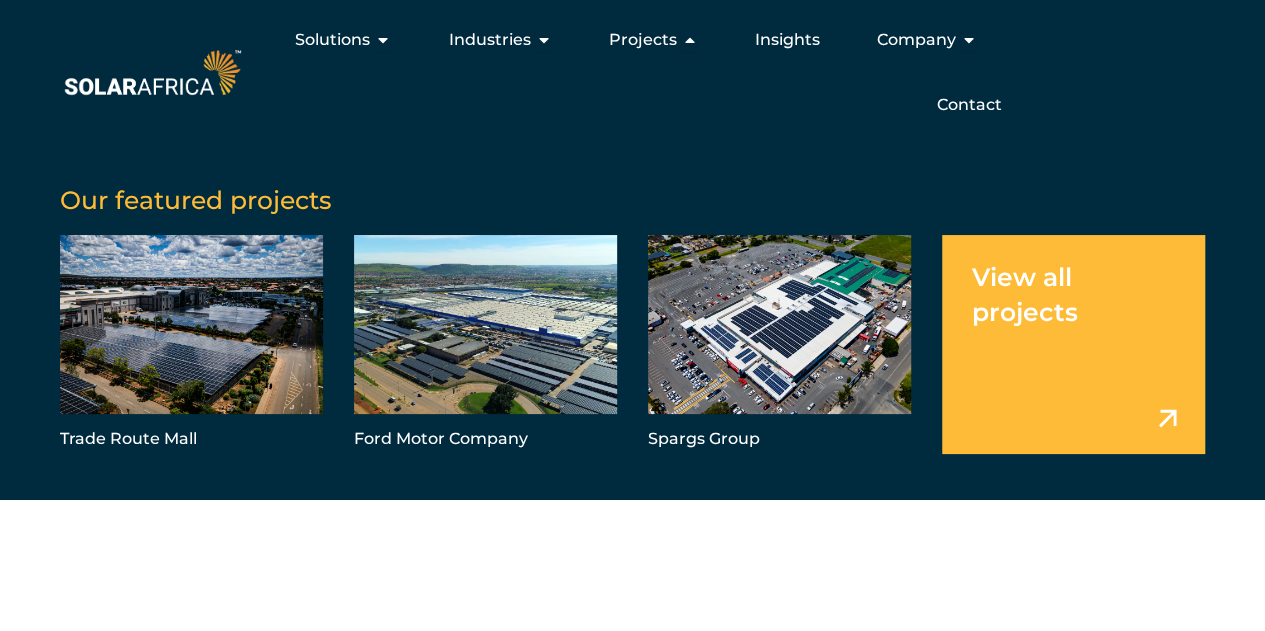 click at bounding box center (1073, 344) 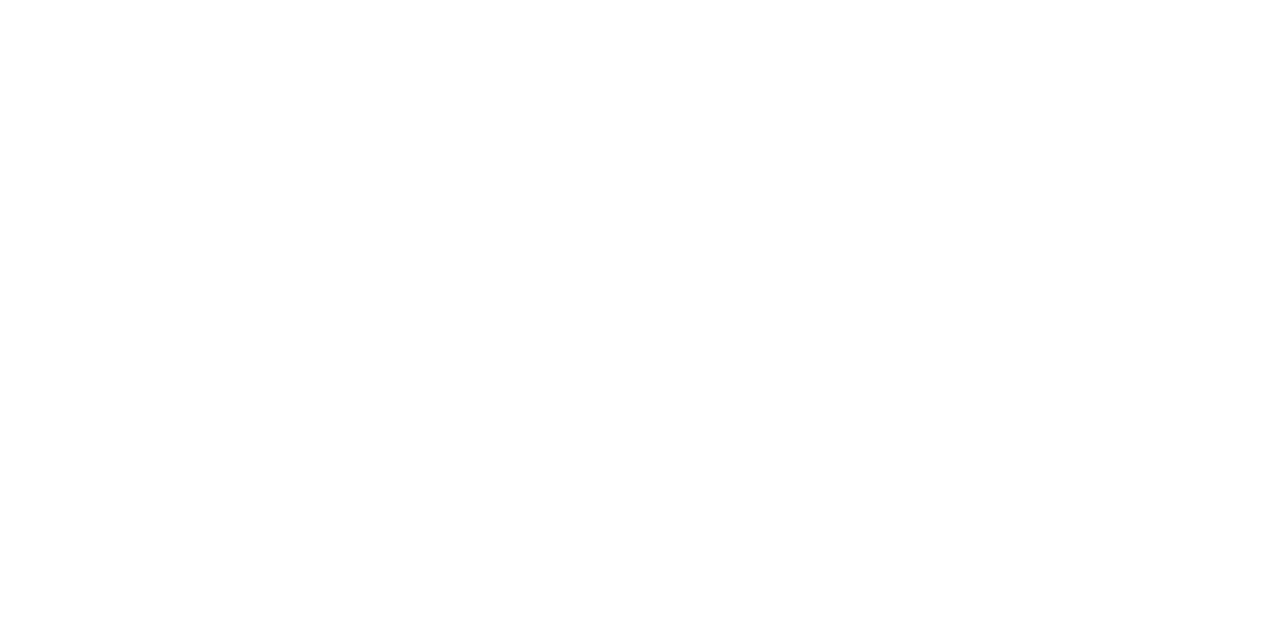 scroll, scrollTop: 0, scrollLeft: 0, axis: both 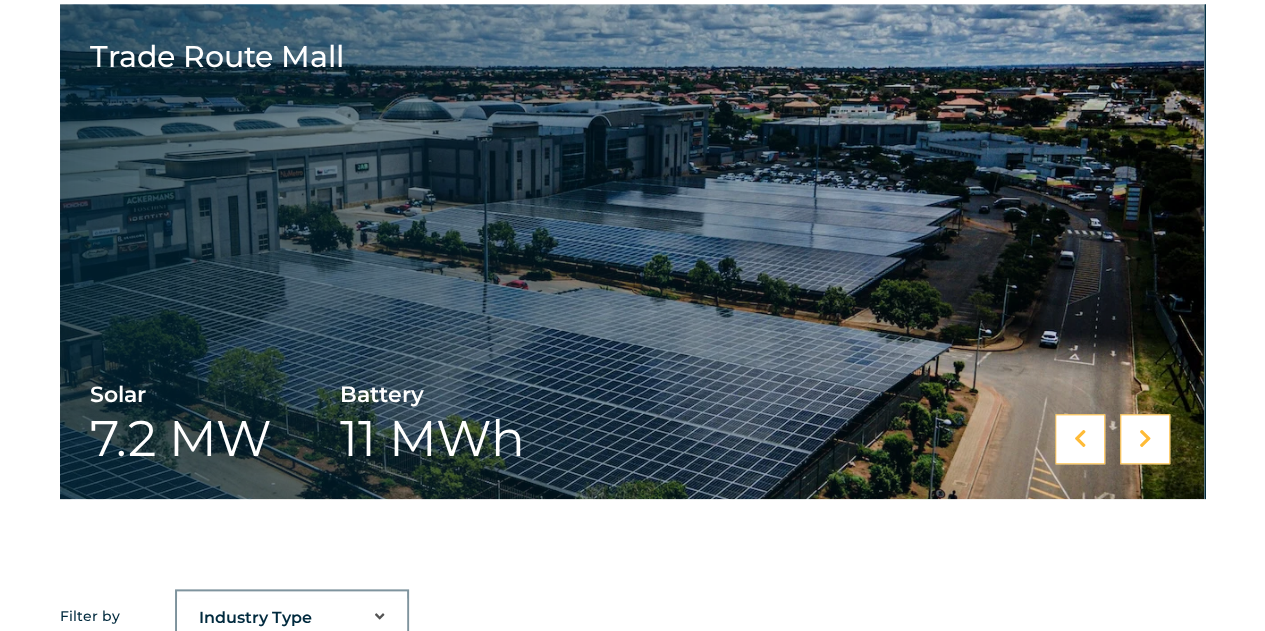 click at bounding box center [1145, 439] 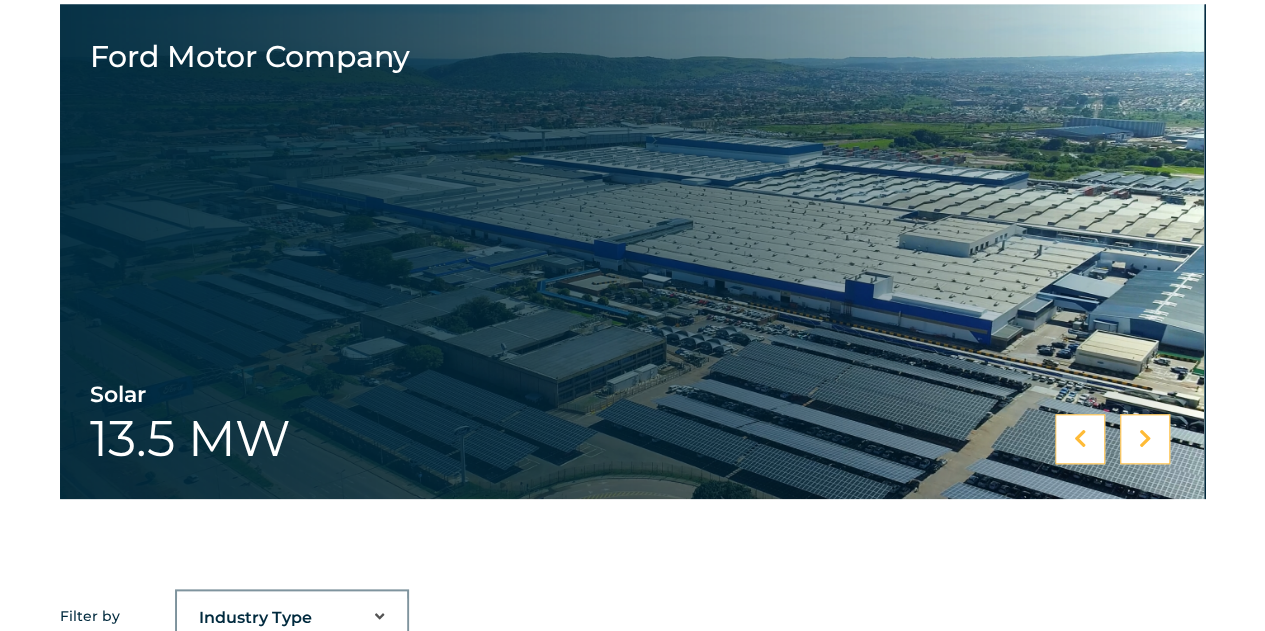 click at bounding box center (1145, 439) 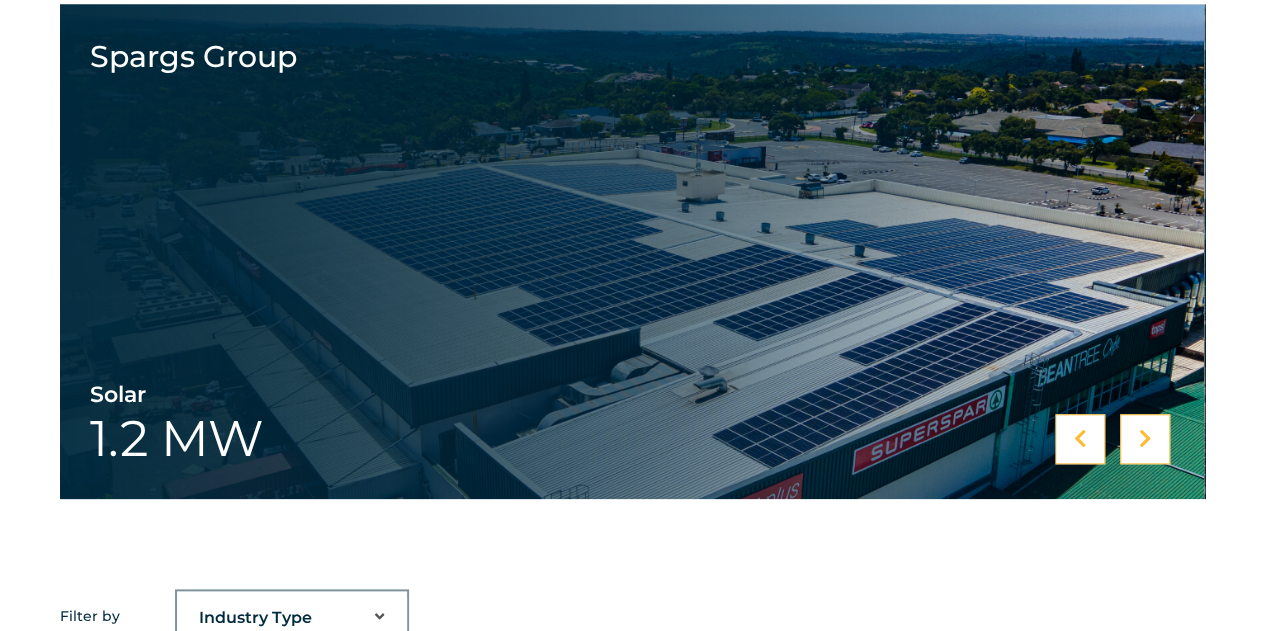 click at bounding box center [1145, 439] 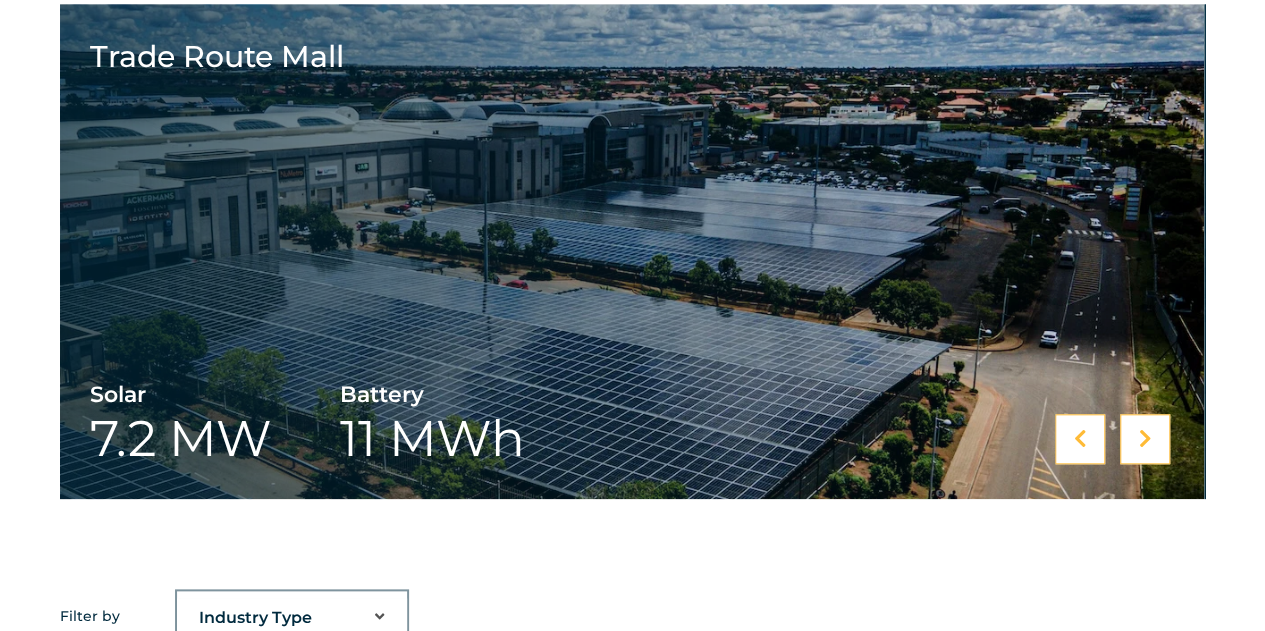 click at bounding box center (1145, 439) 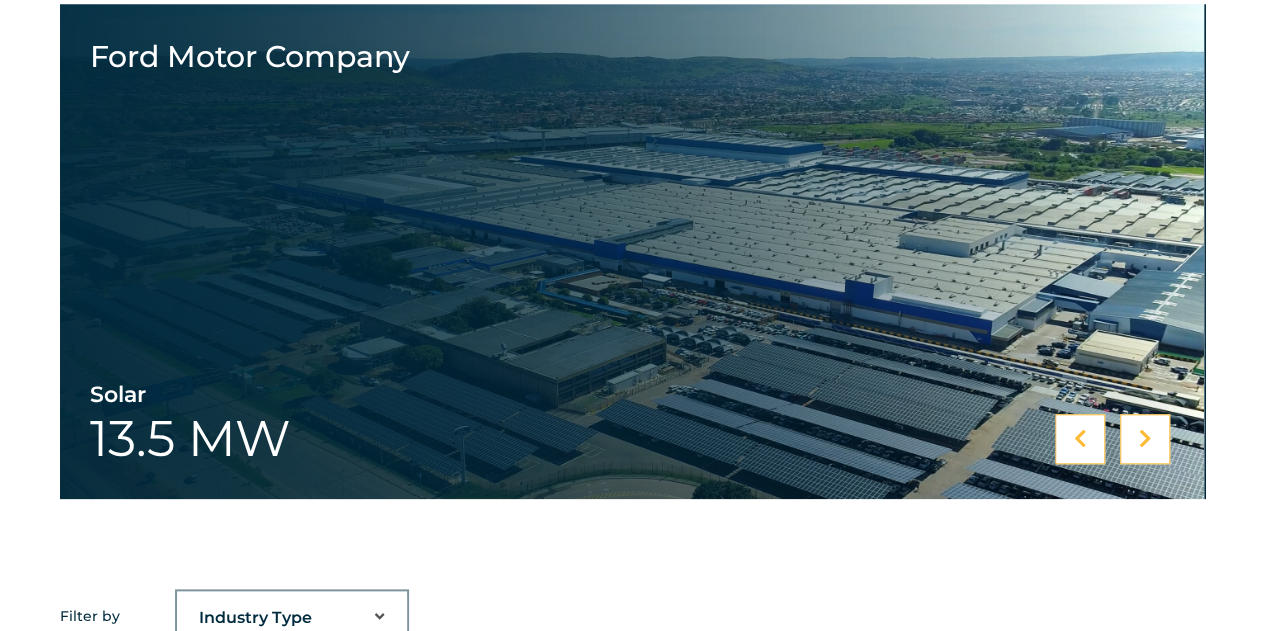 click at bounding box center [1145, 439] 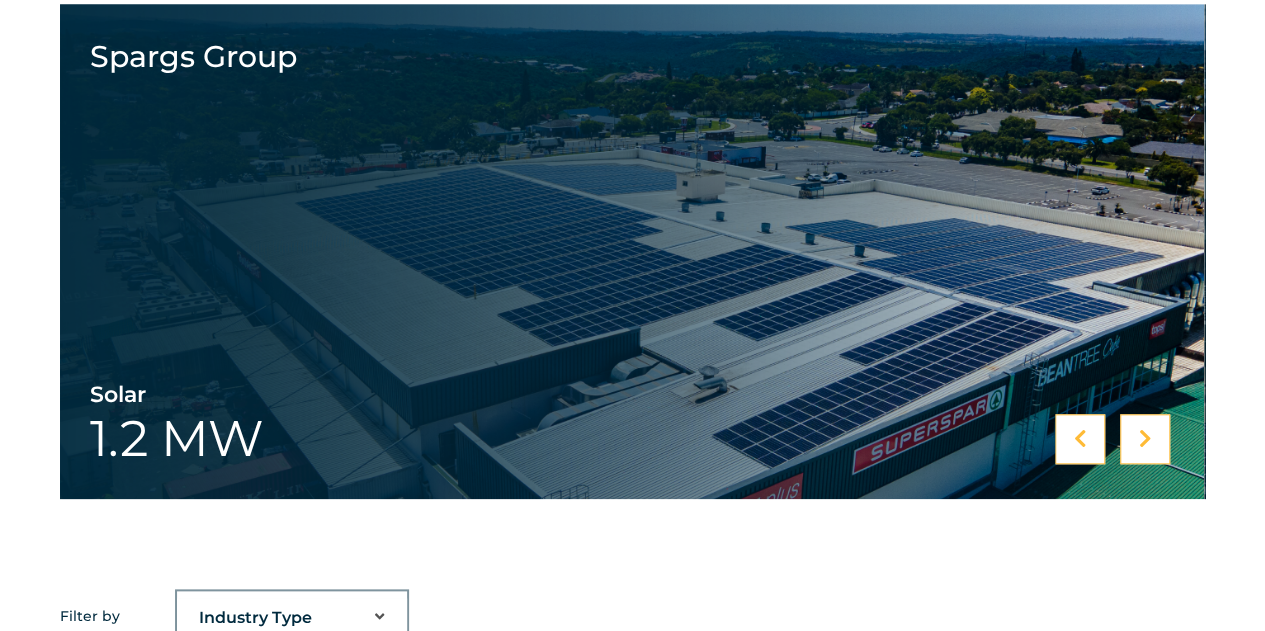 click at bounding box center [1145, 439] 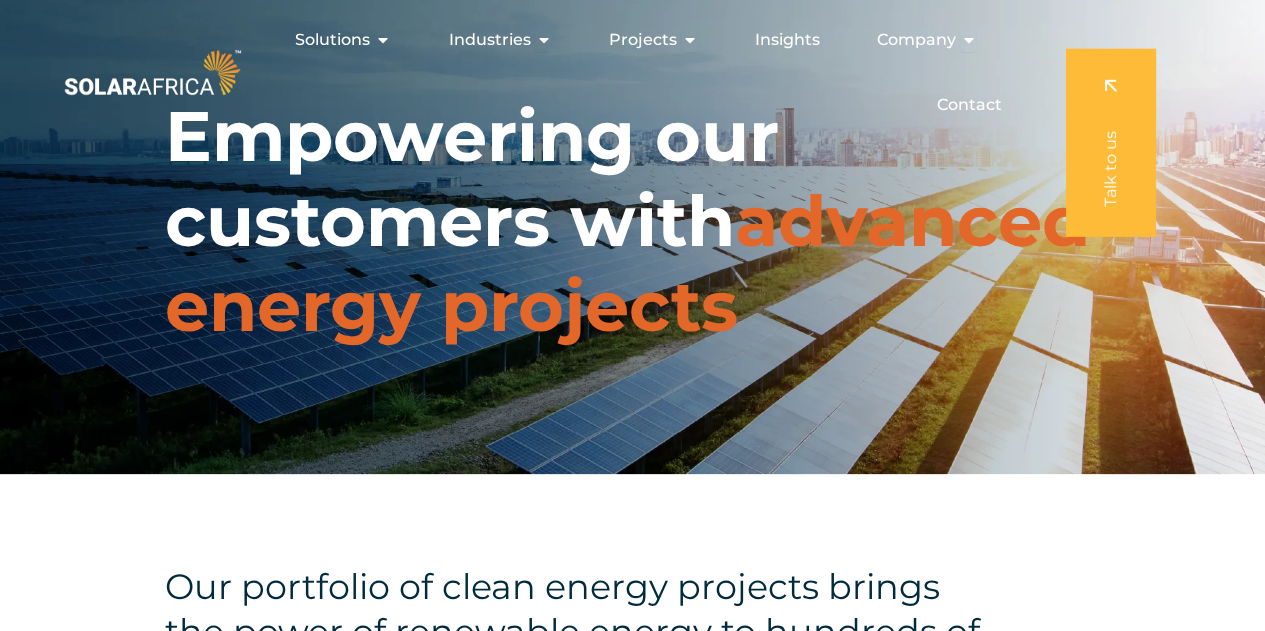 scroll, scrollTop: 0, scrollLeft: 0, axis: both 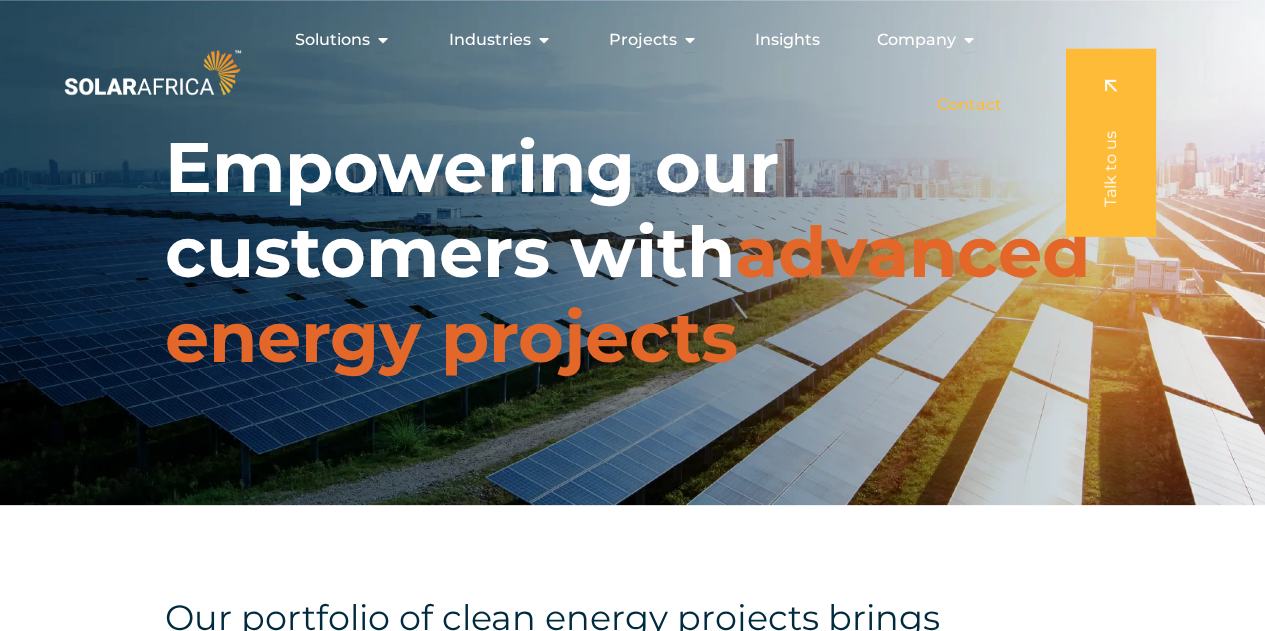click on "Contact" at bounding box center [968, 105] 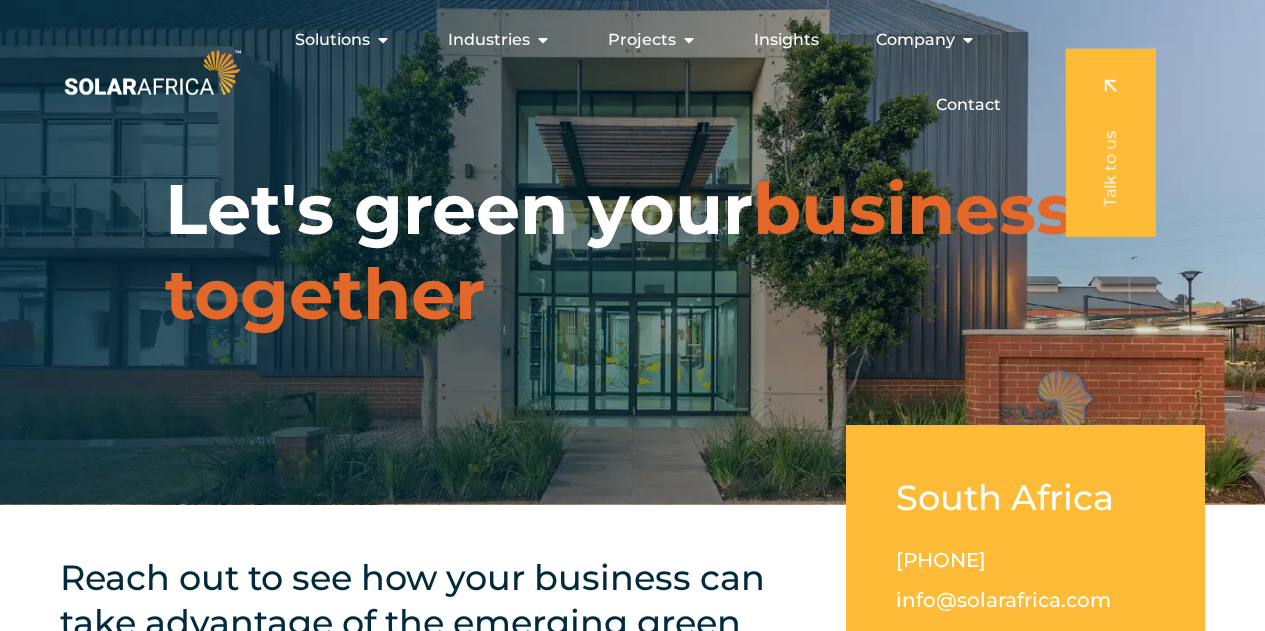 scroll, scrollTop: 0, scrollLeft: 0, axis: both 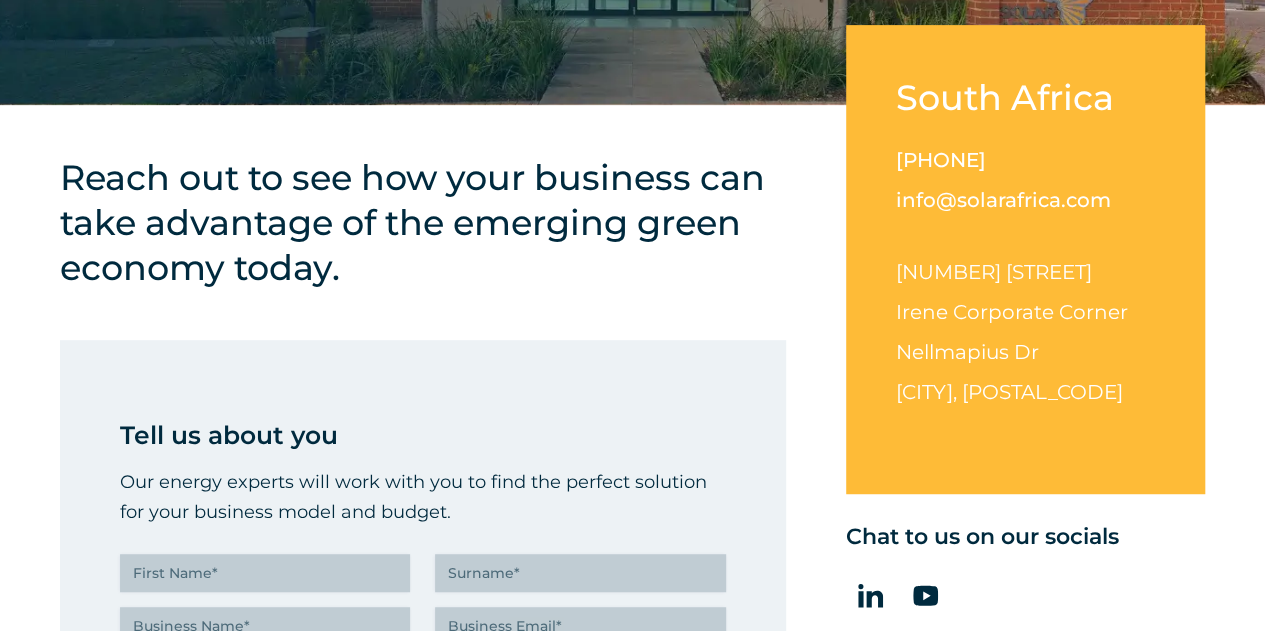 drag, startPoint x: 900, startPoint y: 338, endPoint x: 898, endPoint y: 319, distance: 19.104973 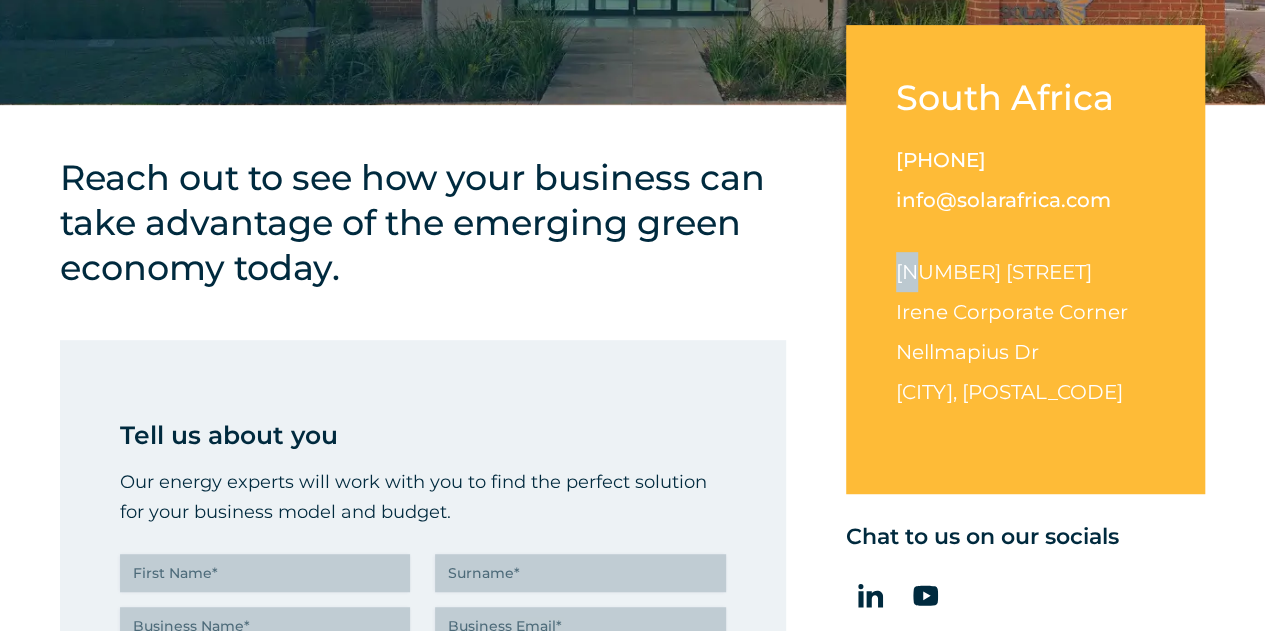 click on "[COUNTRY]
[PHONE] [EMAIL] [NUMBER] [STREET] [BUILDING] [STREET] [CITY], [POSTAL_CODE]" at bounding box center [1025, 259] 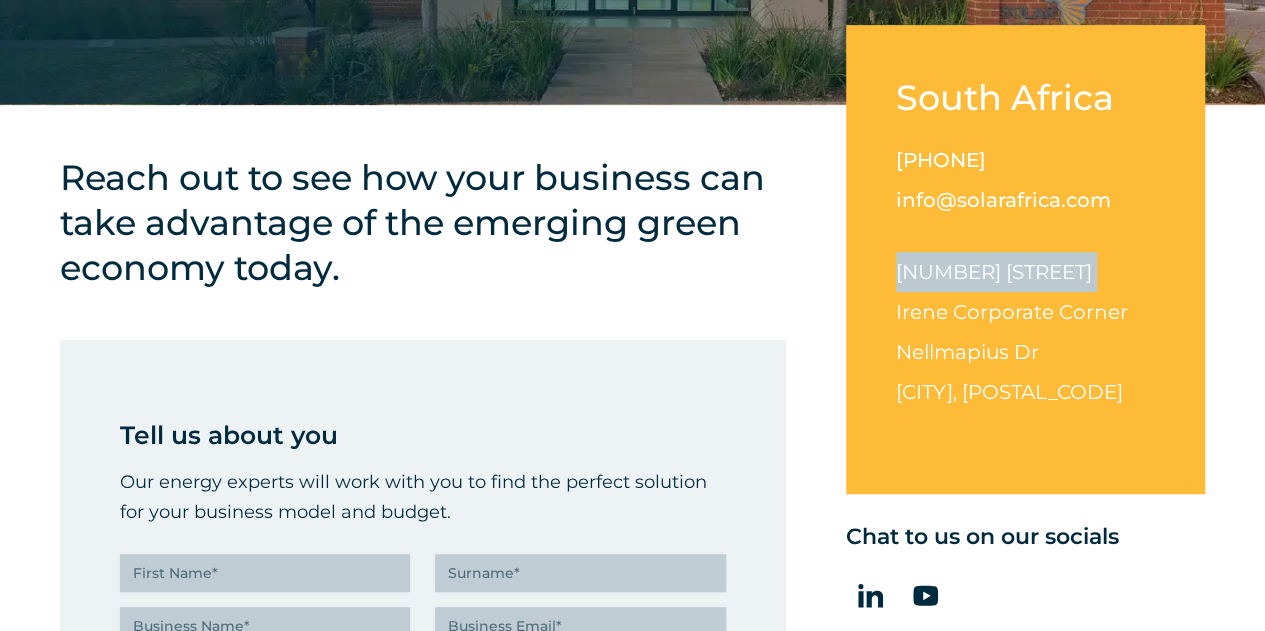 click on "[COUNTRY]
[PHONE] [EMAIL] [NUMBER] [STREET] [BUILDING] [STREET] [CITY], [POSTAL_CODE]" at bounding box center (1025, 259) 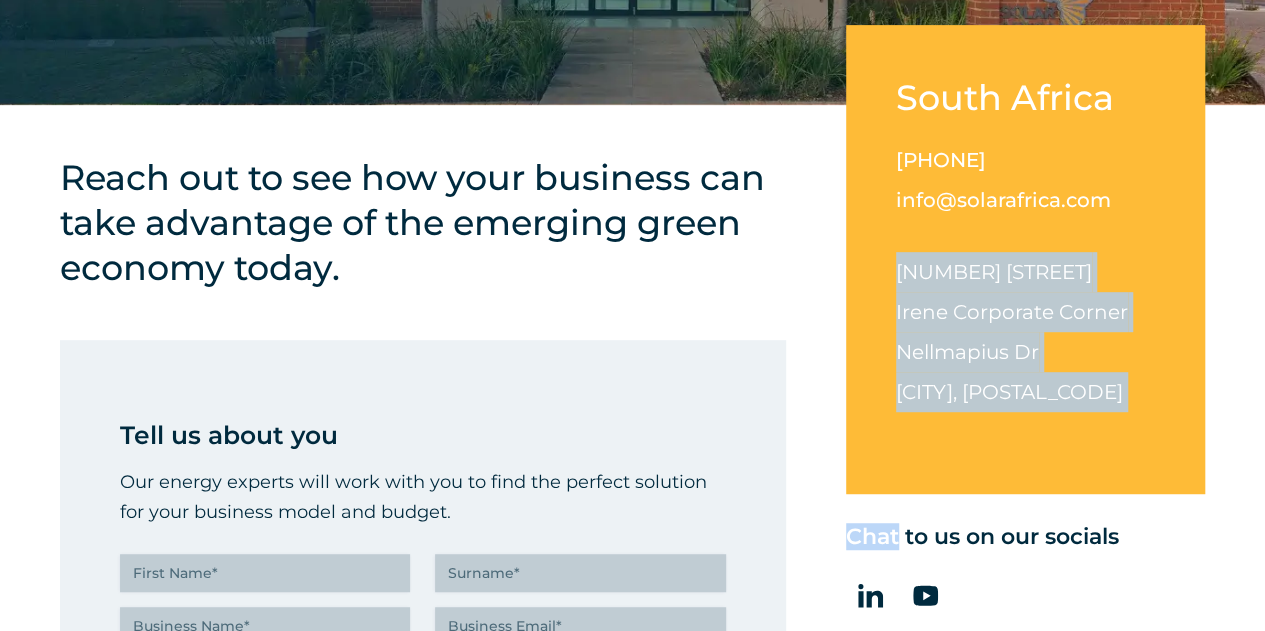 copy on "[NUMBER] [STREET] [BUILDING] [STREET] [CITY], [POSTAL_CODE]
Chat" 